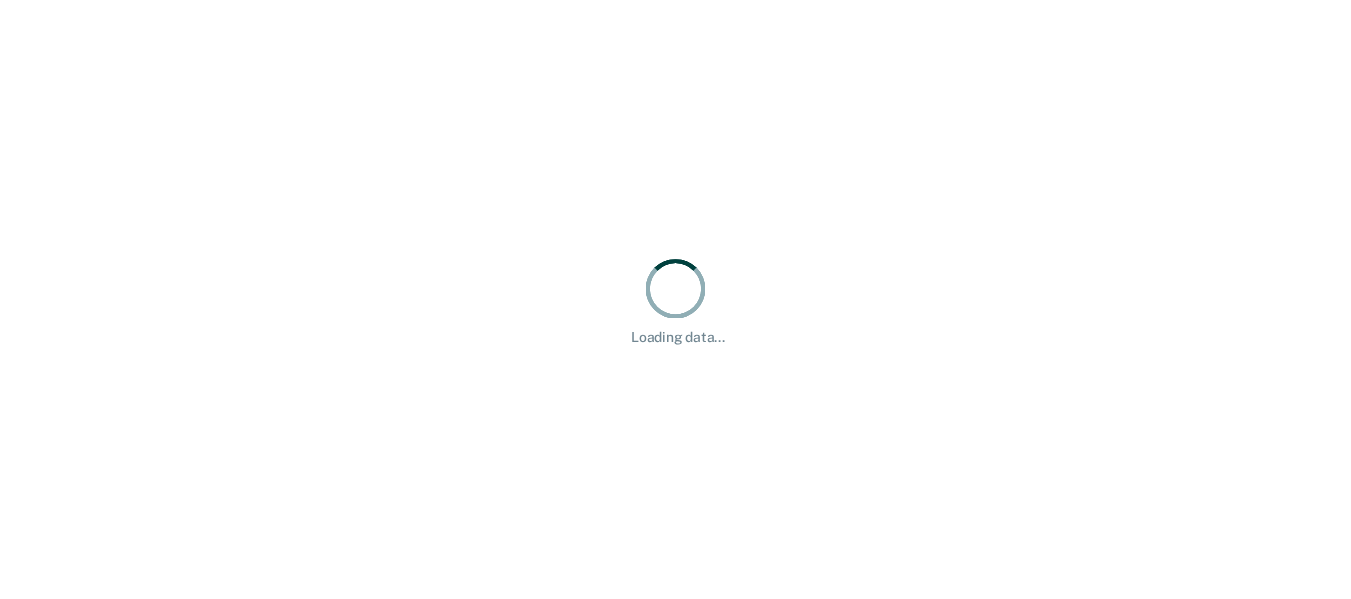 scroll, scrollTop: 0, scrollLeft: 0, axis: both 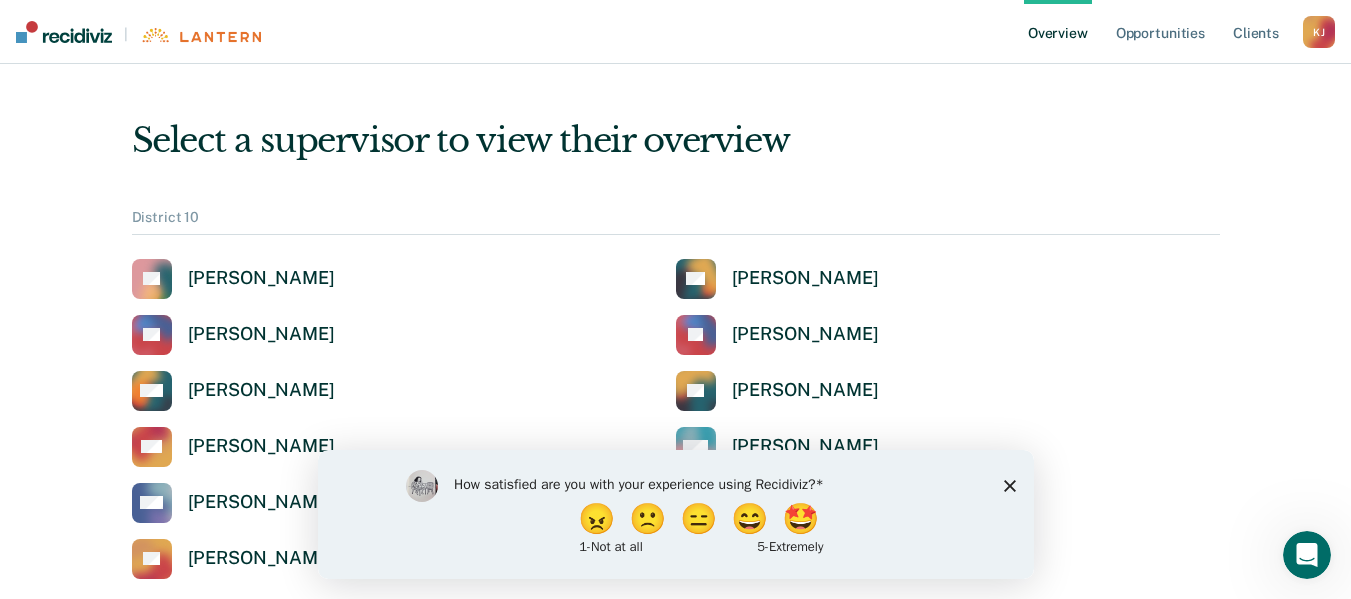 click 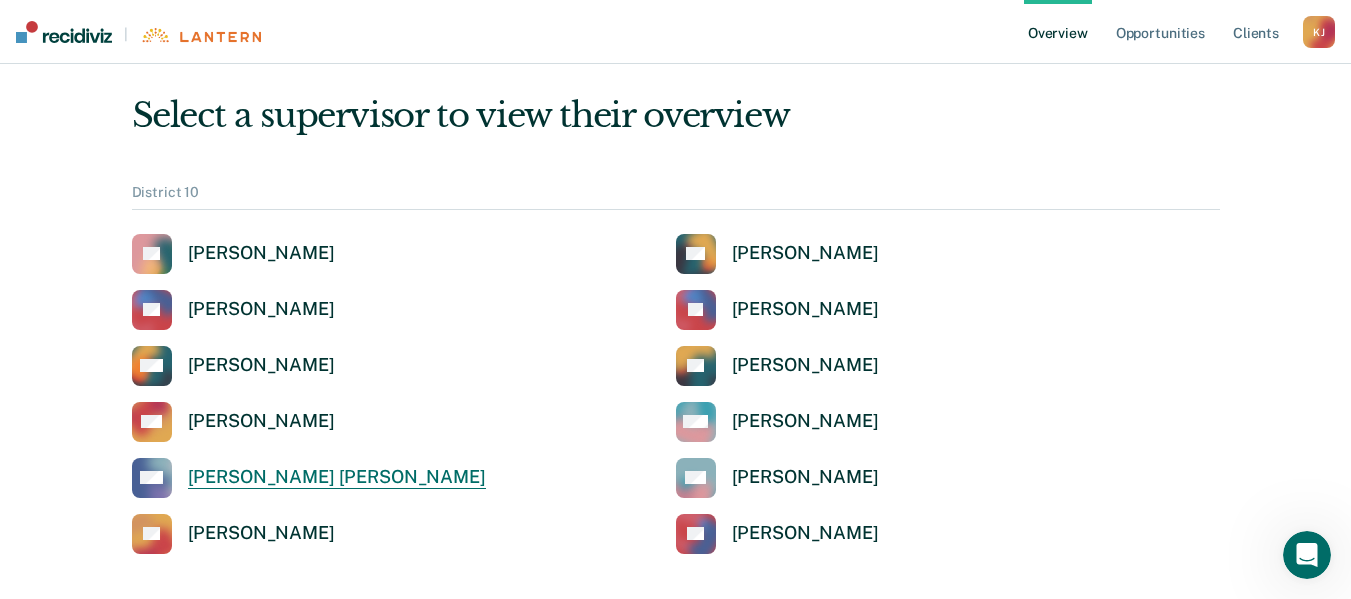 scroll, scrollTop: 100, scrollLeft: 0, axis: vertical 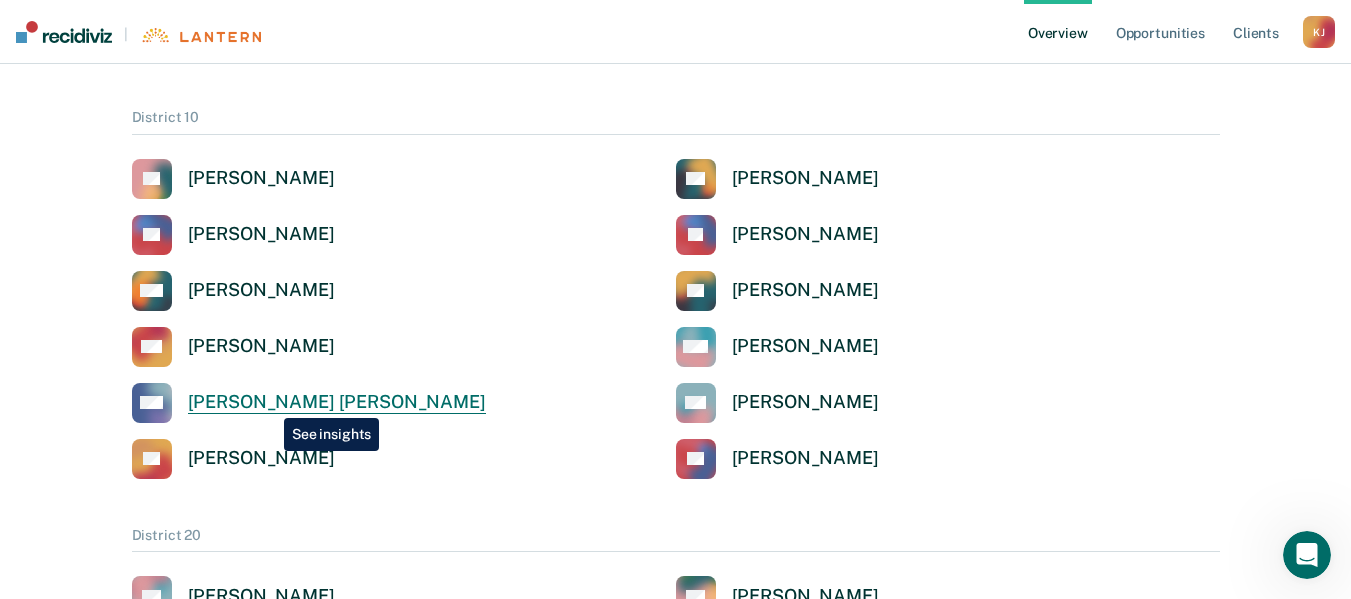 click on "[PERSON_NAME] [PERSON_NAME]" at bounding box center [337, 402] 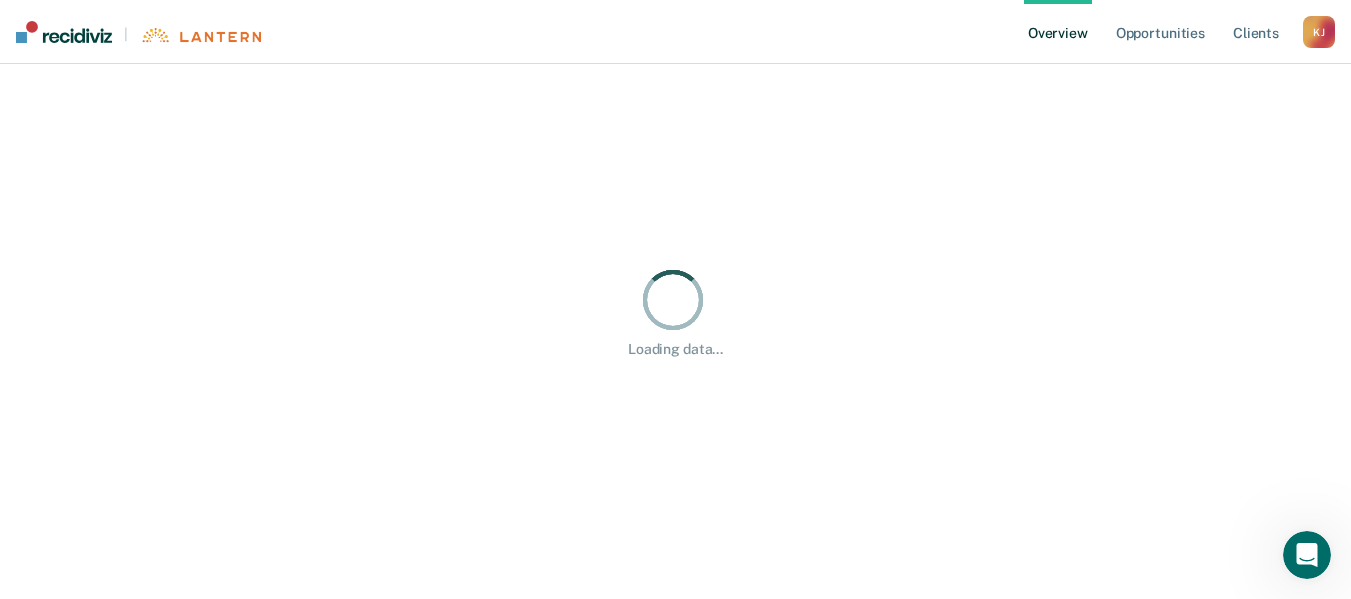 scroll, scrollTop: 0, scrollLeft: 0, axis: both 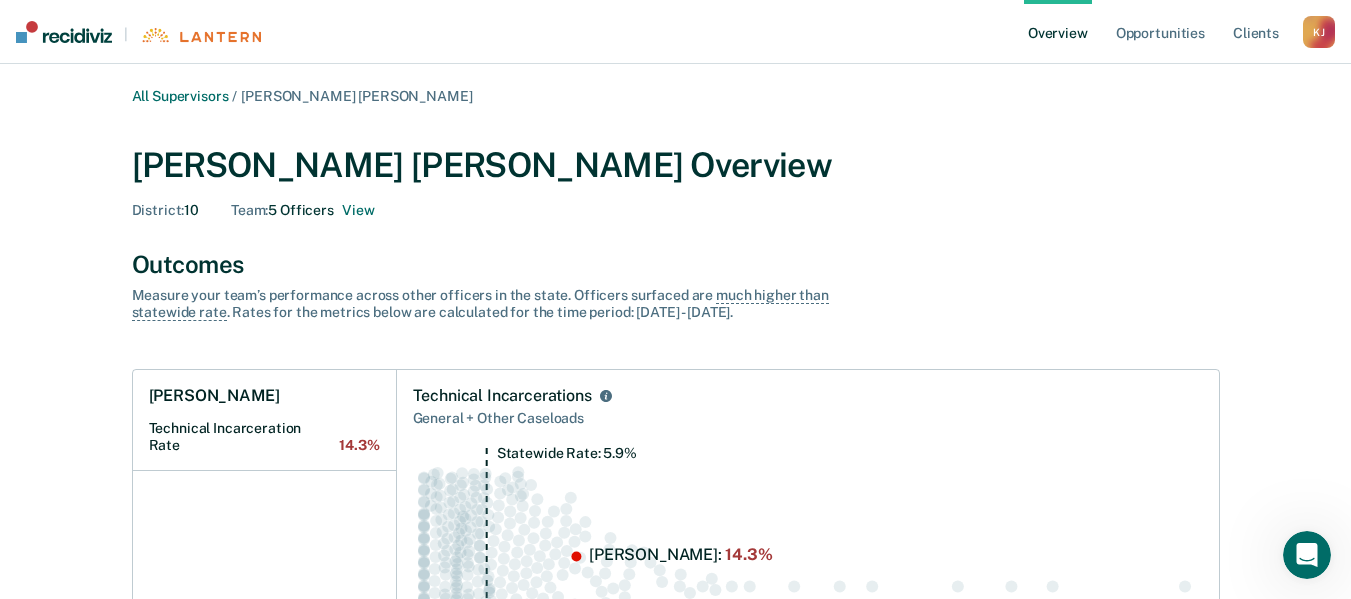 click on "K J" at bounding box center (1319, 32) 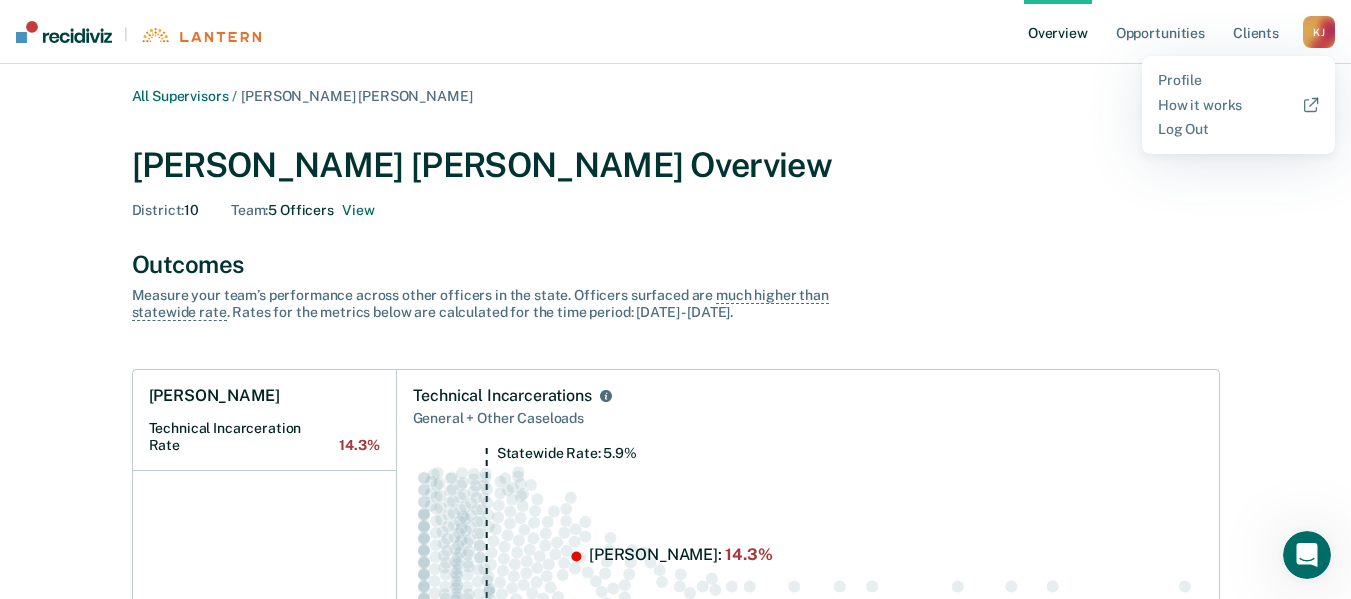 click on "All Supervisors / [PERSON_NAME] [PERSON_NAME] [PERSON_NAME] [PERSON_NAME] Overview District :  10 Team :  5 Officers View Outcomes Measure your team’s performance across other   officer s in the state.   Officer s surfaced are   much higher than statewide rate . Rates for the metrics below are calculated for the time period:   [DATE] - [DATE] .     [PERSON_NAME] Technical Incarceration Rate 14.3% Technical Incarcerations General + Other Caseloads Statewide Rate: 5.9% Opportunities Take action on opportunities that clients may be eligible for.   Supervision Level Downgrade 1 client opportunities [PERSON_NAME]   1 client Suspension of Direct Supervision 2 client opportunities [PERSON_NAME]   2 clients" at bounding box center [676, 710] 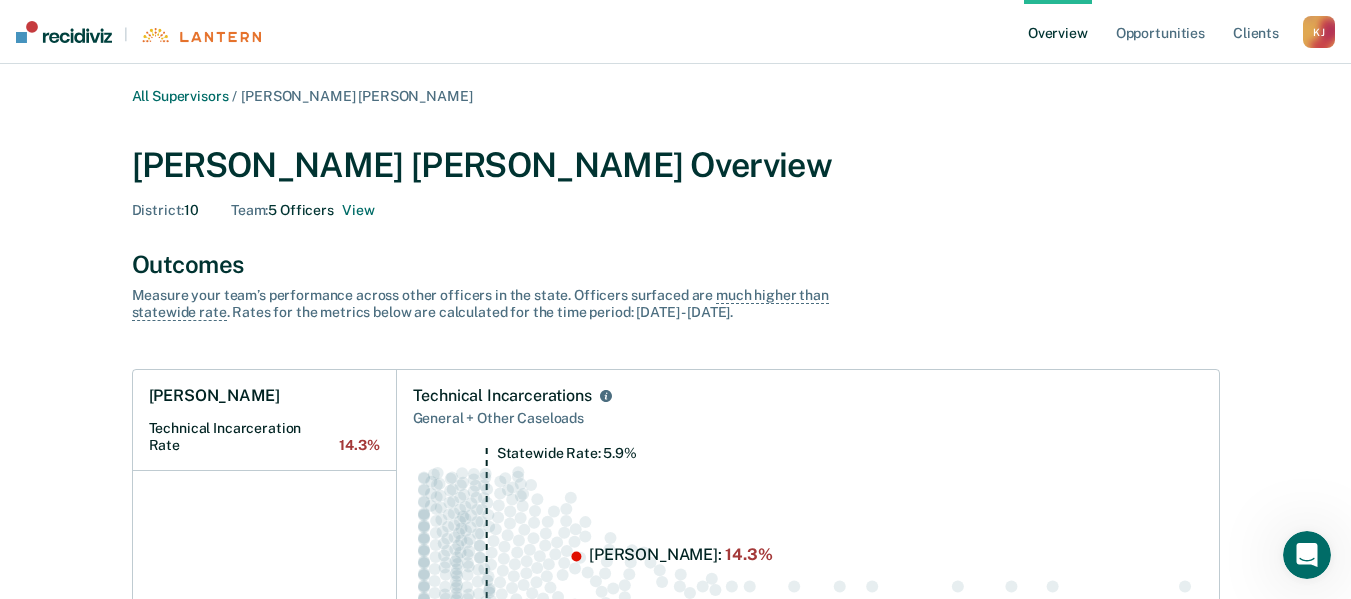 click on "K J" at bounding box center (1319, 32) 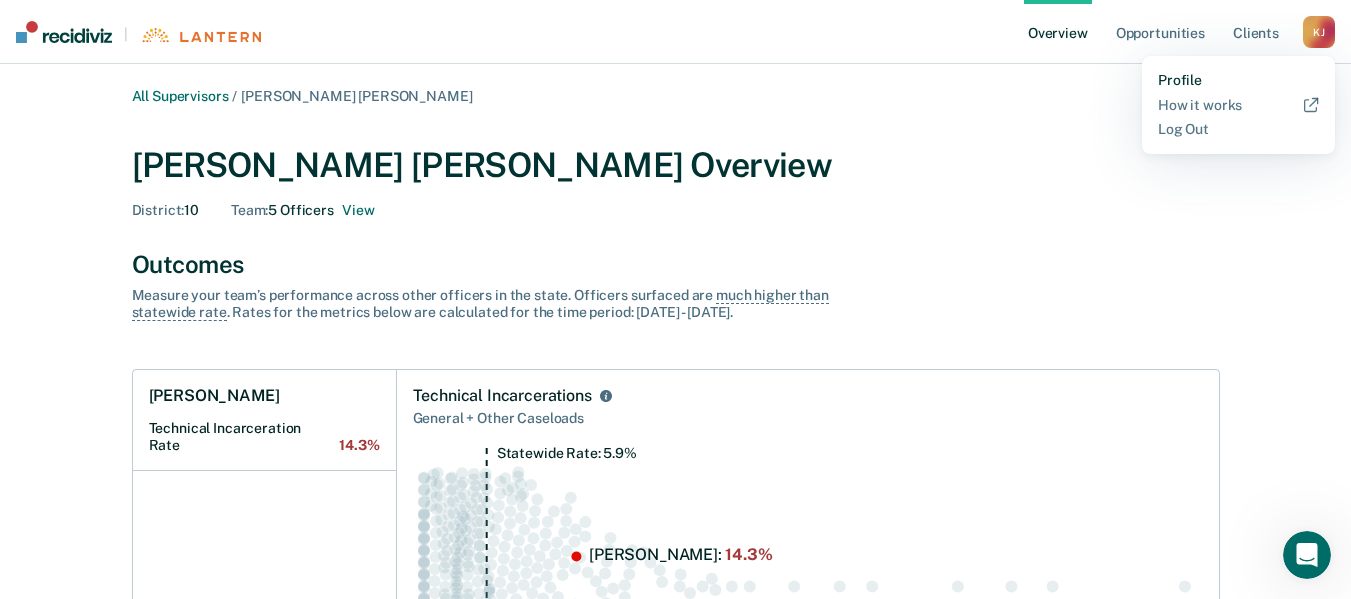 click on "Profile" at bounding box center (1238, 80) 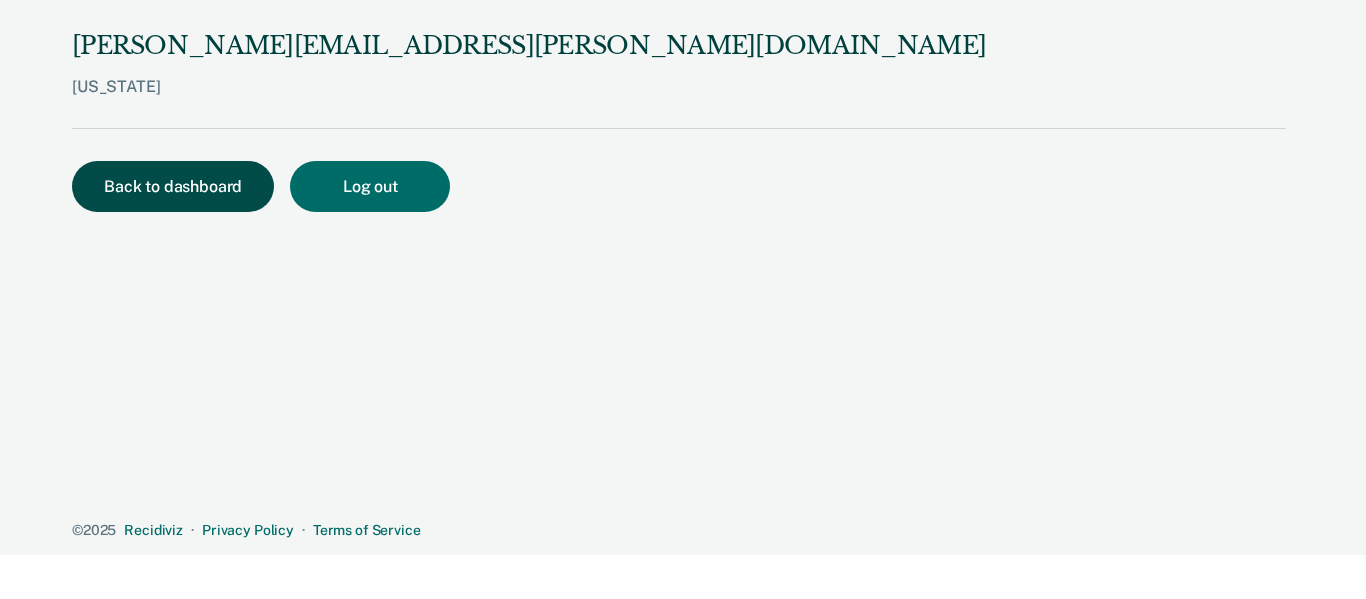 click on "Back to dashboard" at bounding box center [173, 186] 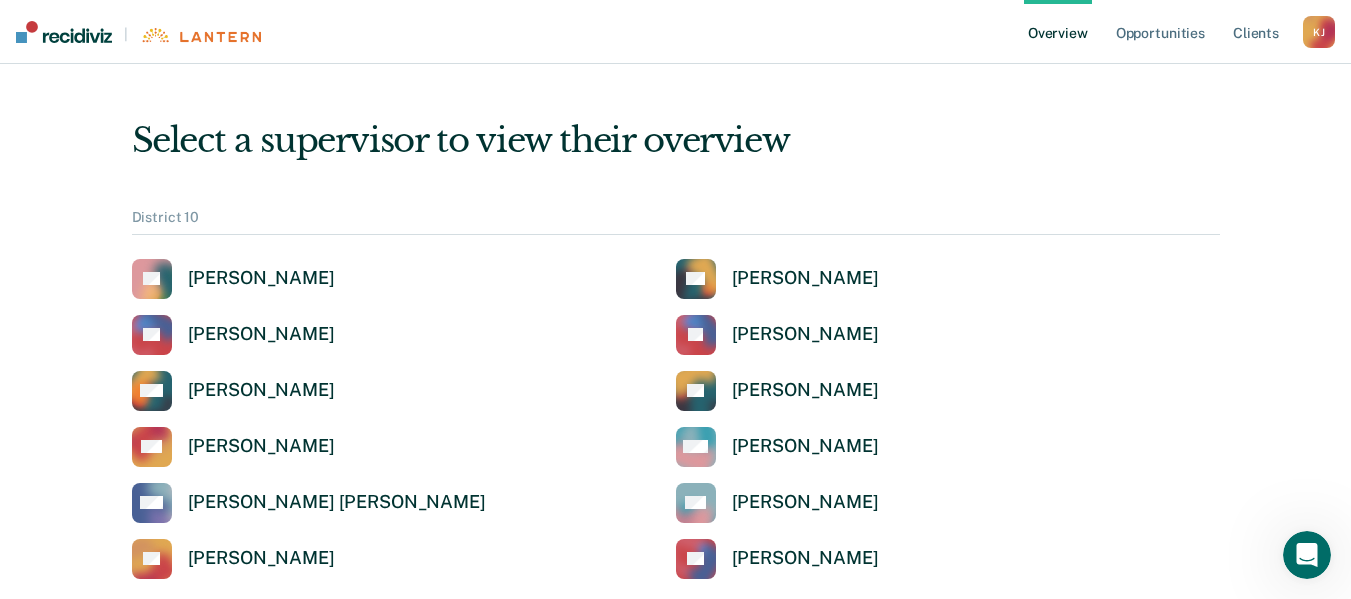 scroll, scrollTop: 0, scrollLeft: 0, axis: both 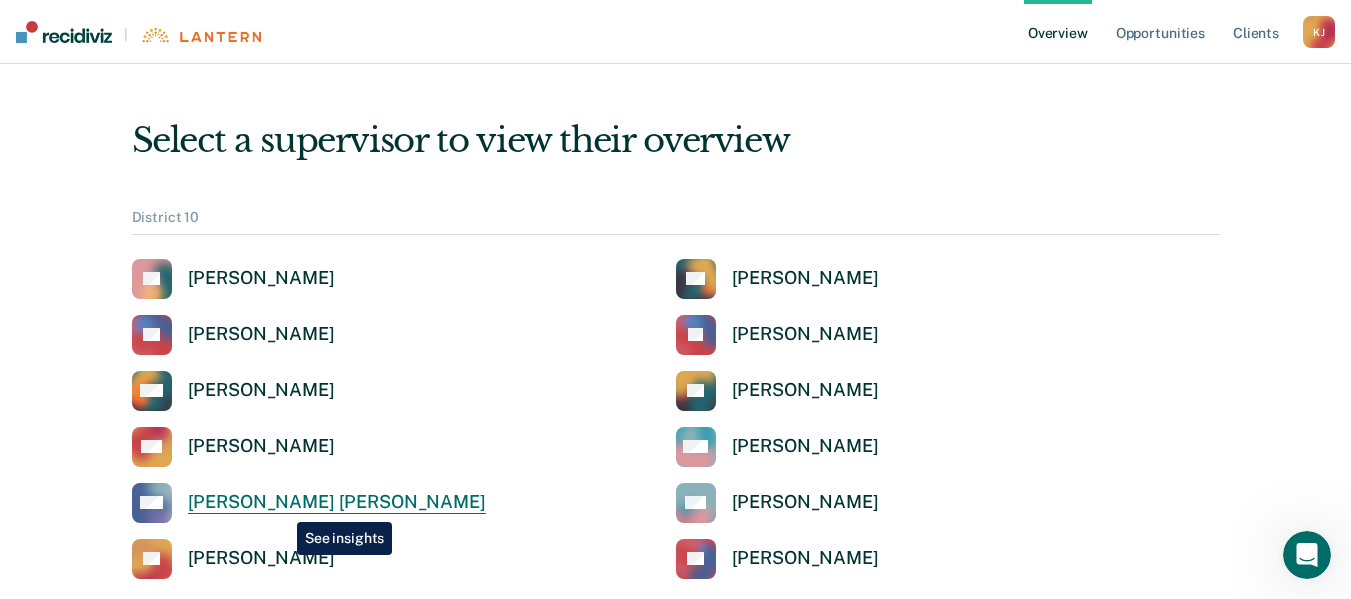 click on "[PERSON_NAME] [PERSON_NAME]" at bounding box center [337, 502] 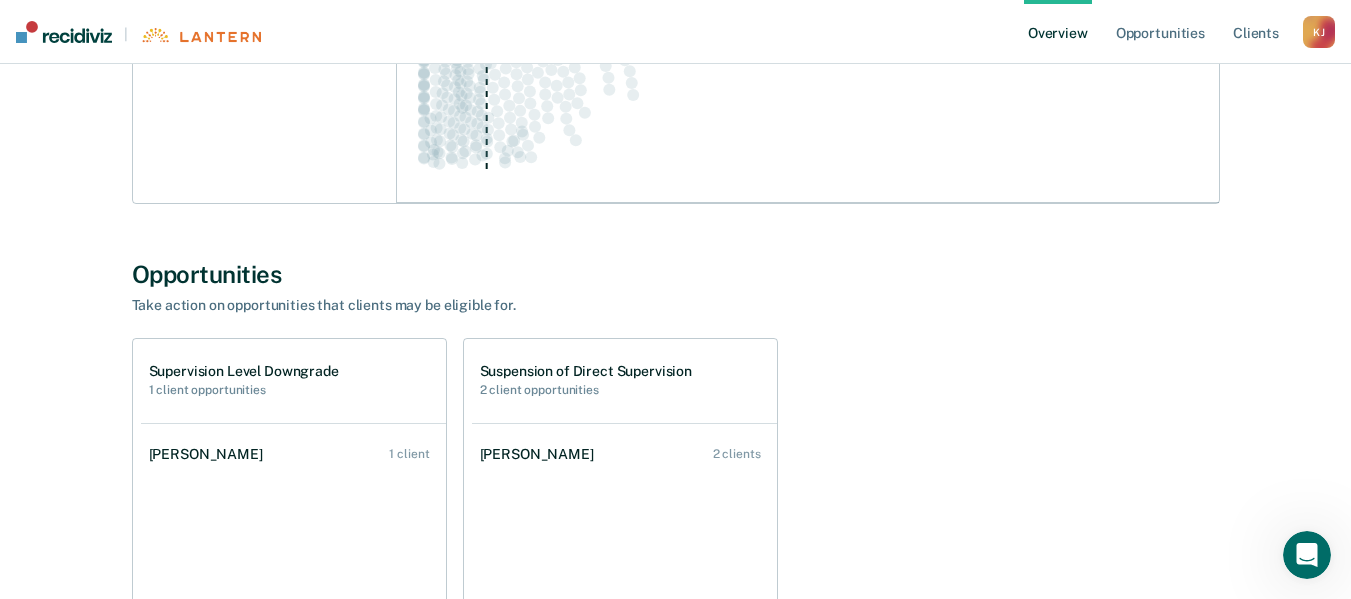 scroll, scrollTop: 498, scrollLeft: 0, axis: vertical 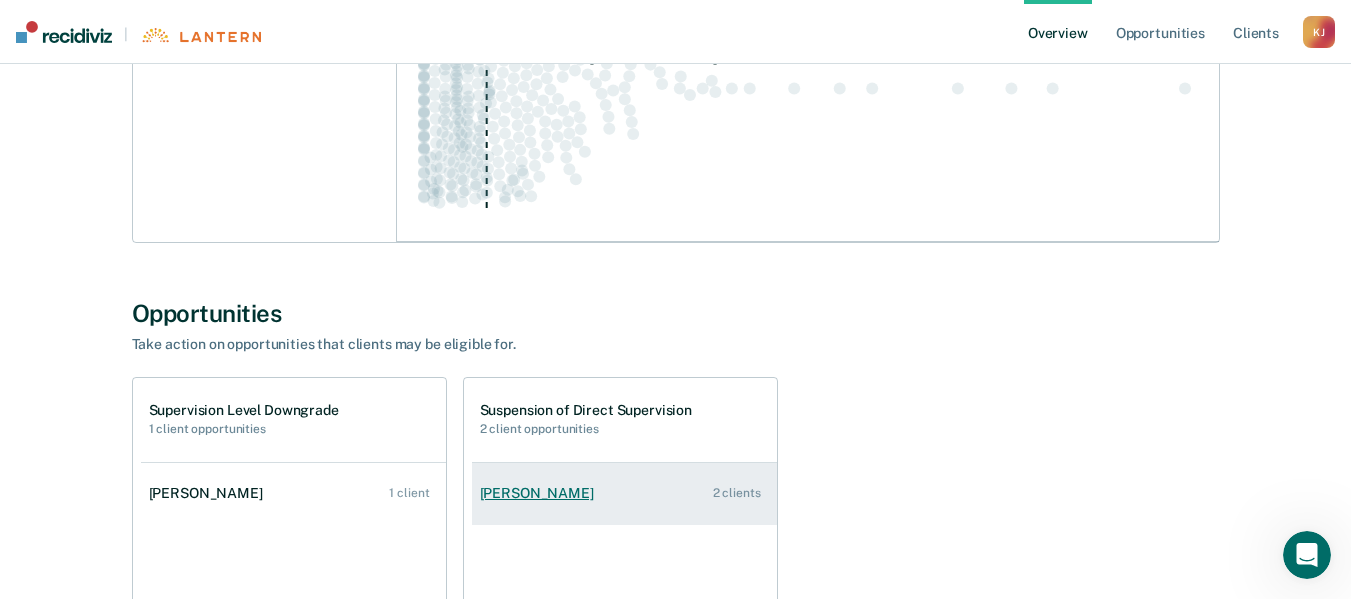 click on "[PERSON_NAME]   2 clients" at bounding box center (624, 493) 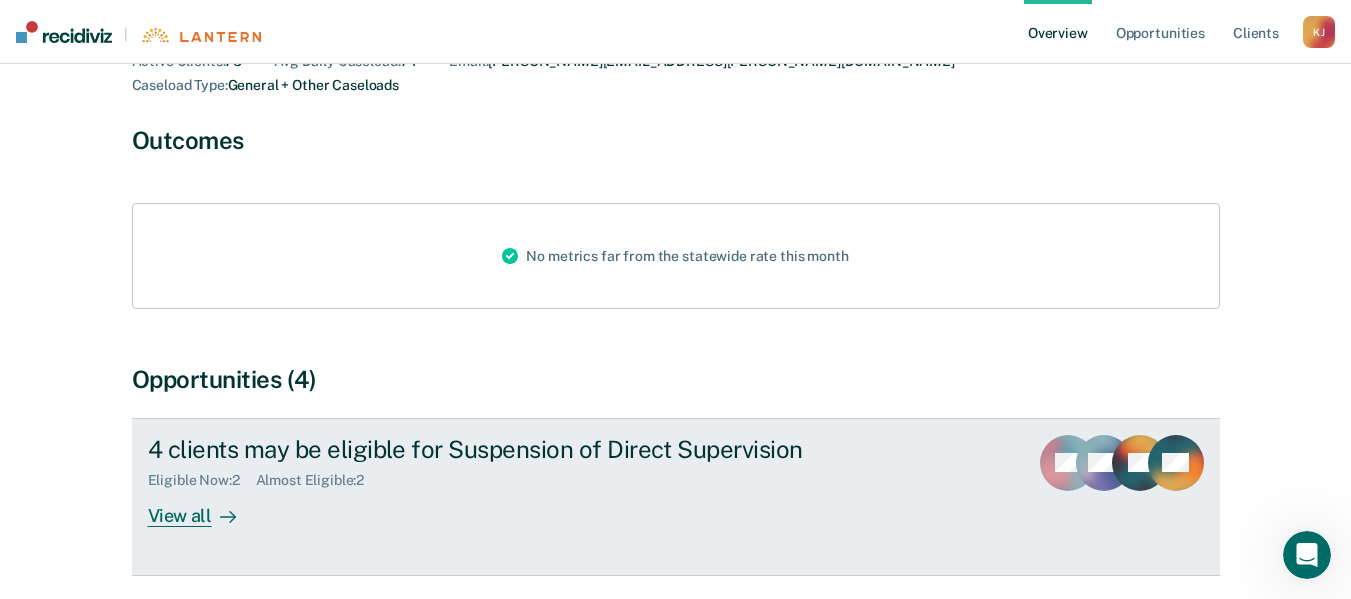 scroll, scrollTop: 205, scrollLeft: 0, axis: vertical 